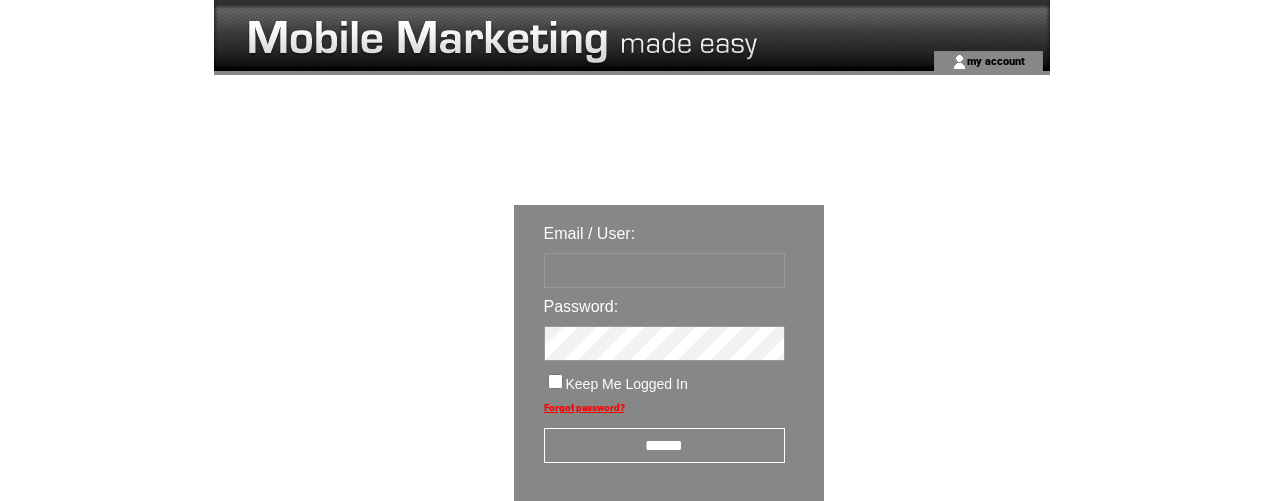 scroll, scrollTop: 0, scrollLeft: 0, axis: both 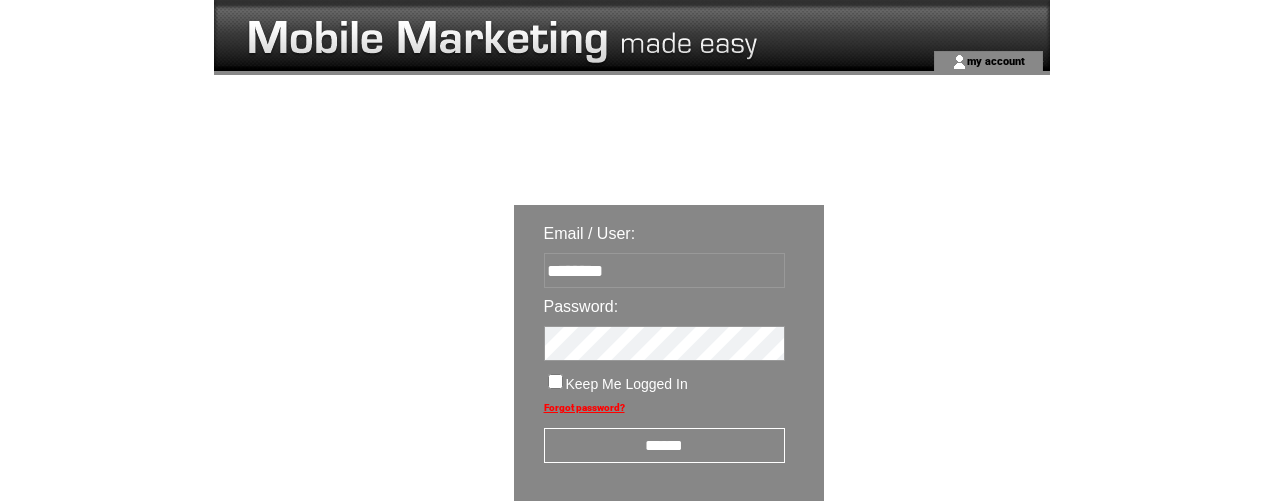click on "******" at bounding box center (664, 445) 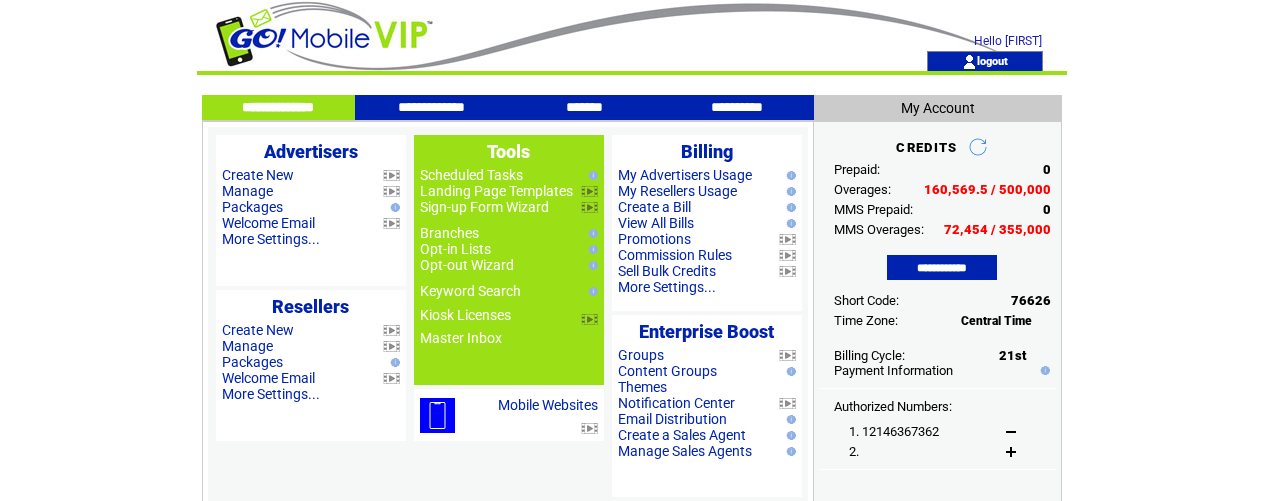 scroll, scrollTop: 0, scrollLeft: 0, axis: both 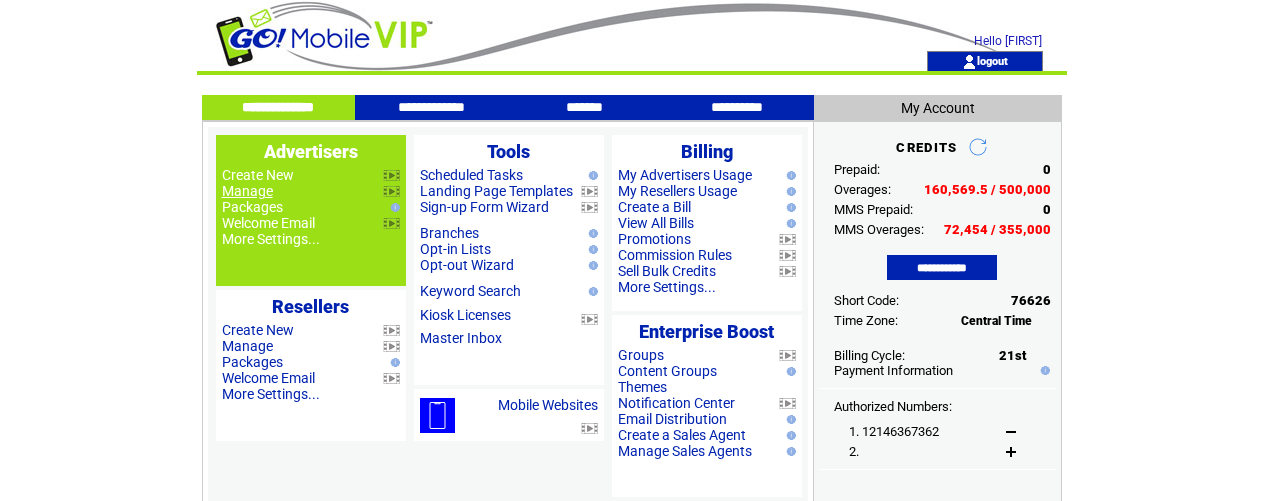 click on "Manage" at bounding box center [247, 191] 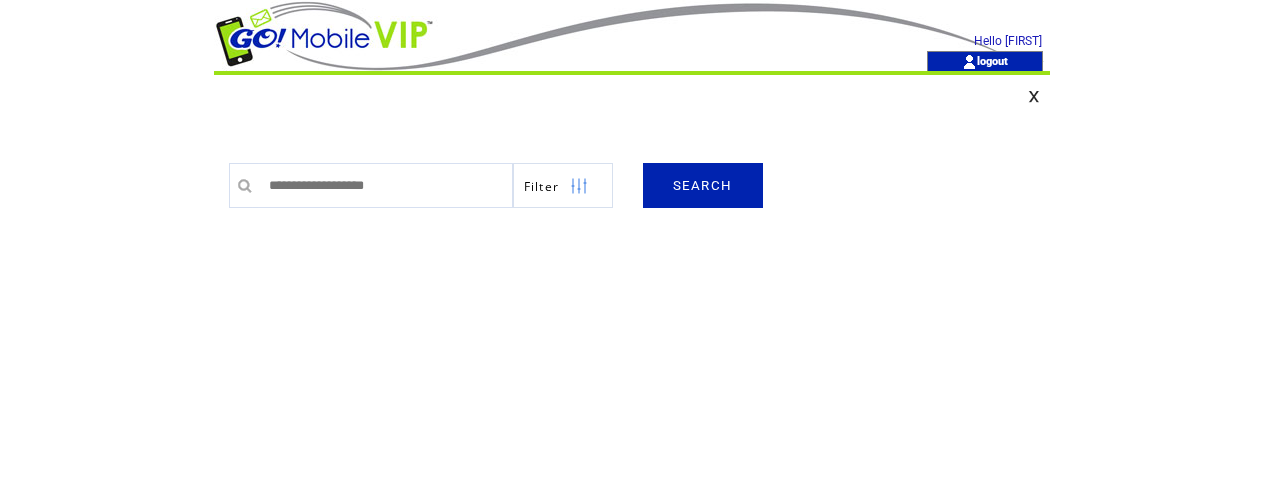 scroll, scrollTop: 0, scrollLeft: 0, axis: both 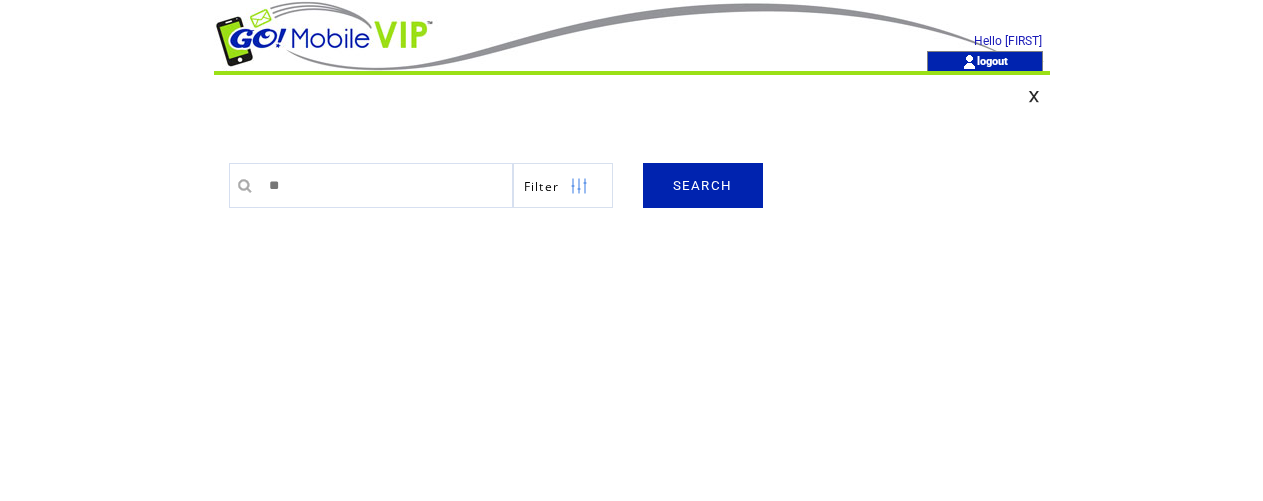 type on "**" 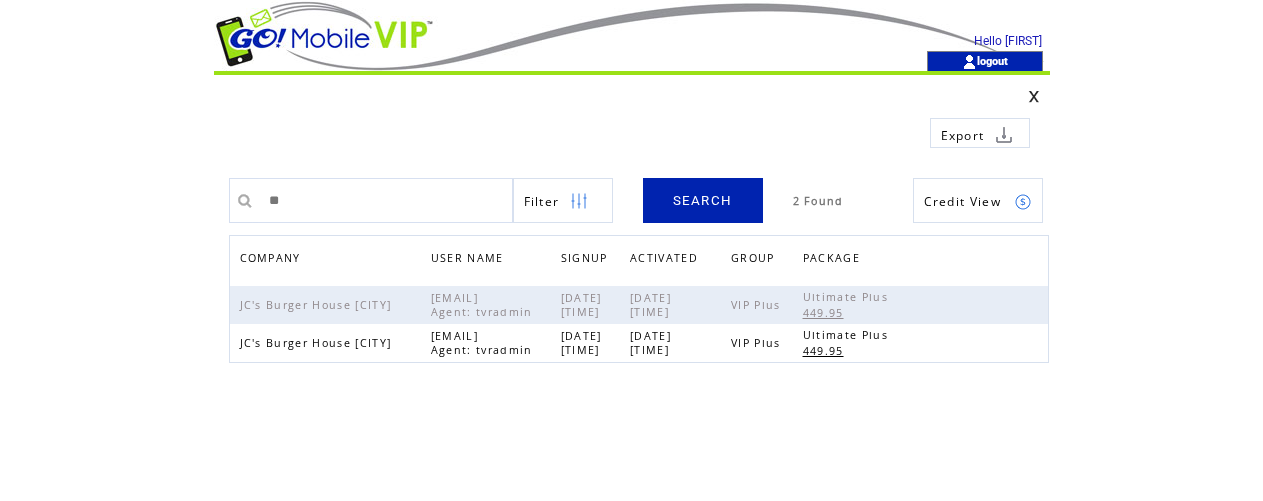 scroll, scrollTop: 0, scrollLeft: 0, axis: both 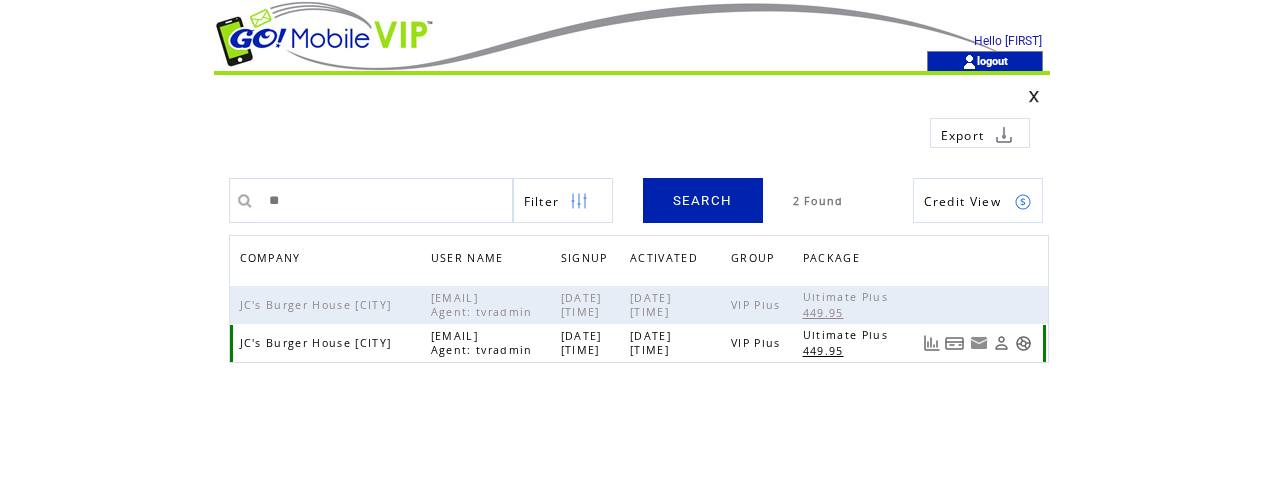 click at bounding box center [1023, 343] 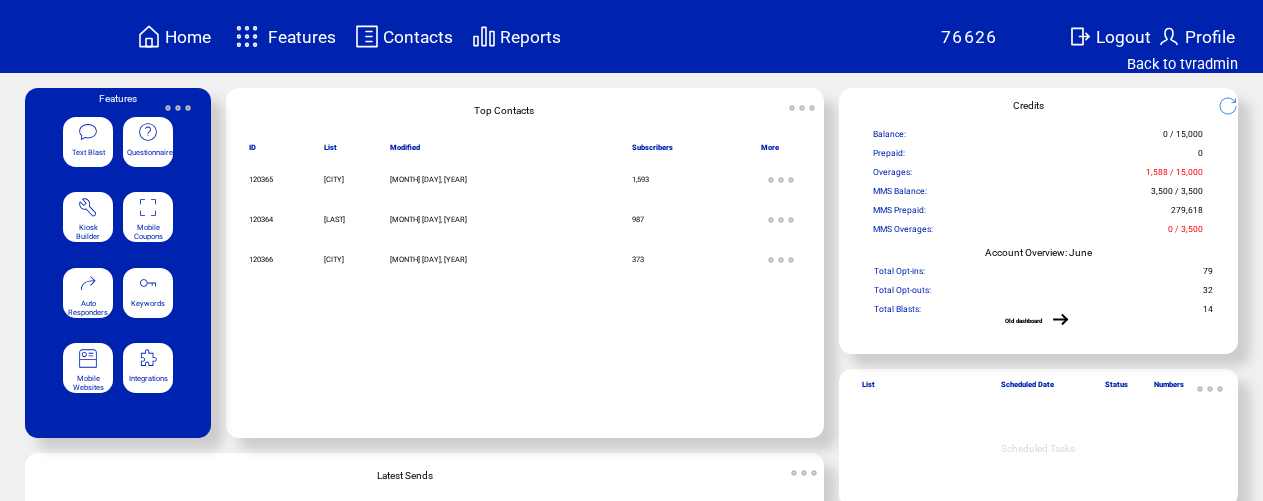 scroll, scrollTop: 0, scrollLeft: 0, axis: both 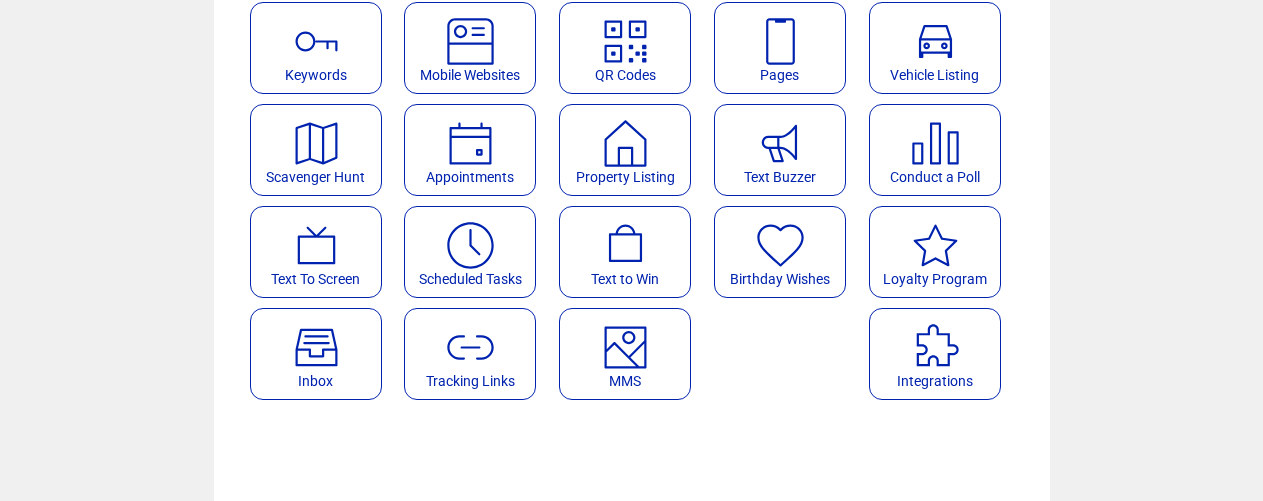 click at bounding box center [470, 238] 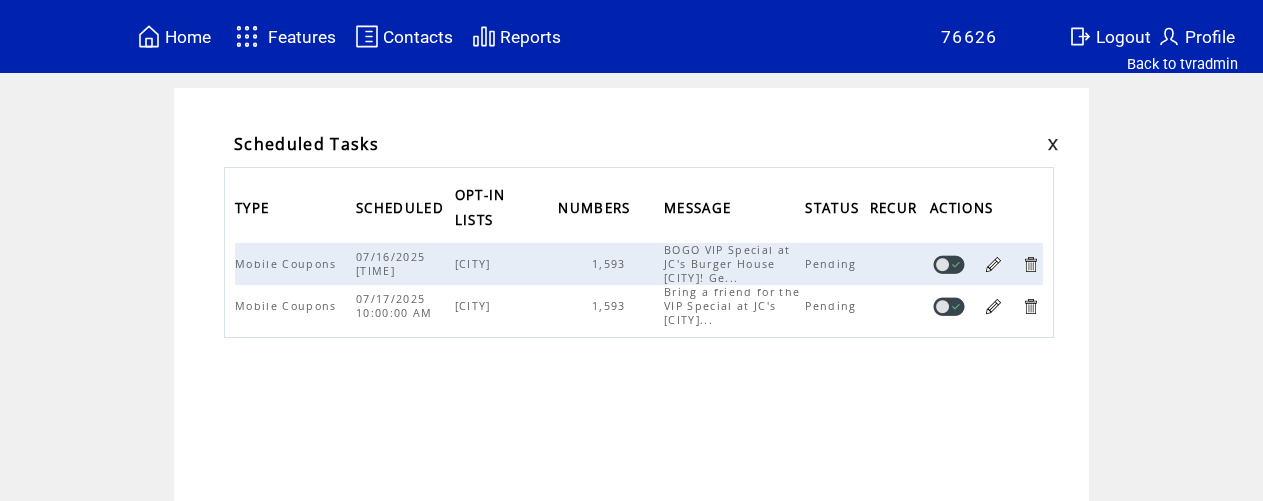 scroll, scrollTop: 0, scrollLeft: 0, axis: both 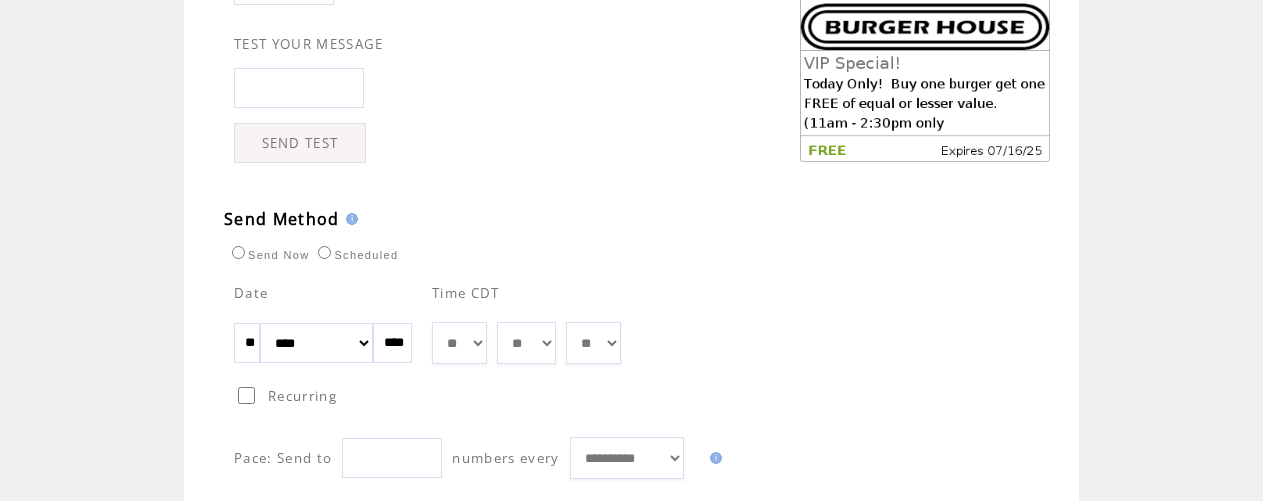 click on "** 	 **" at bounding box center (594, 343) 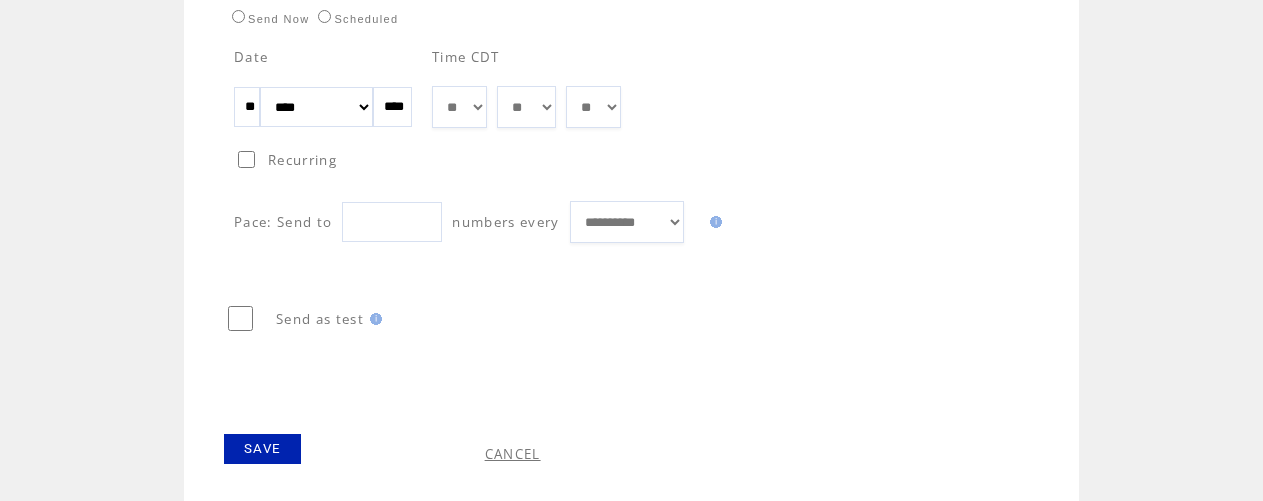 scroll, scrollTop: 1304, scrollLeft: 0, axis: vertical 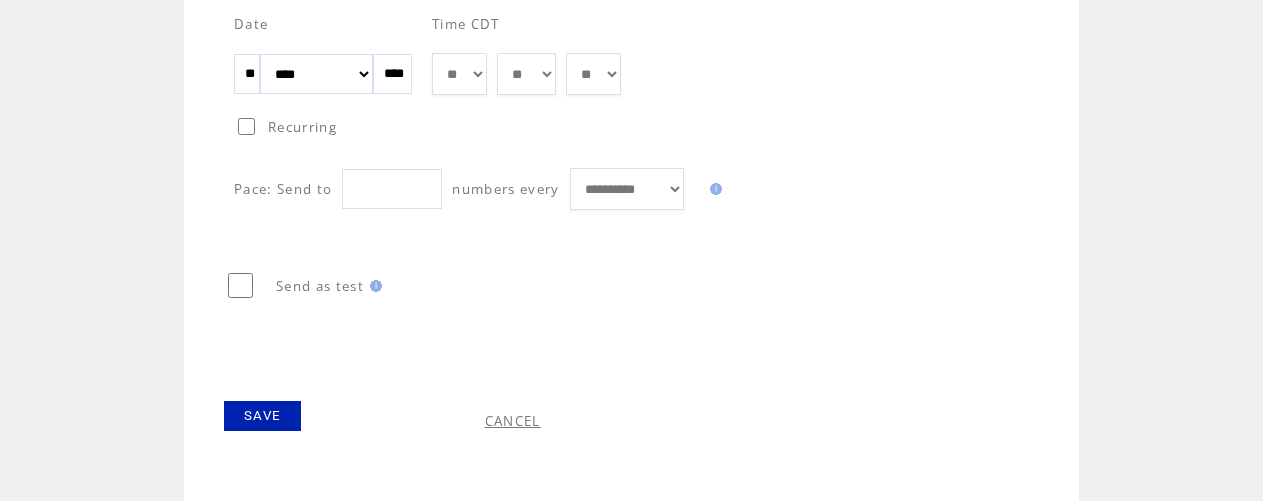 click on "SAVE" at bounding box center [262, 416] 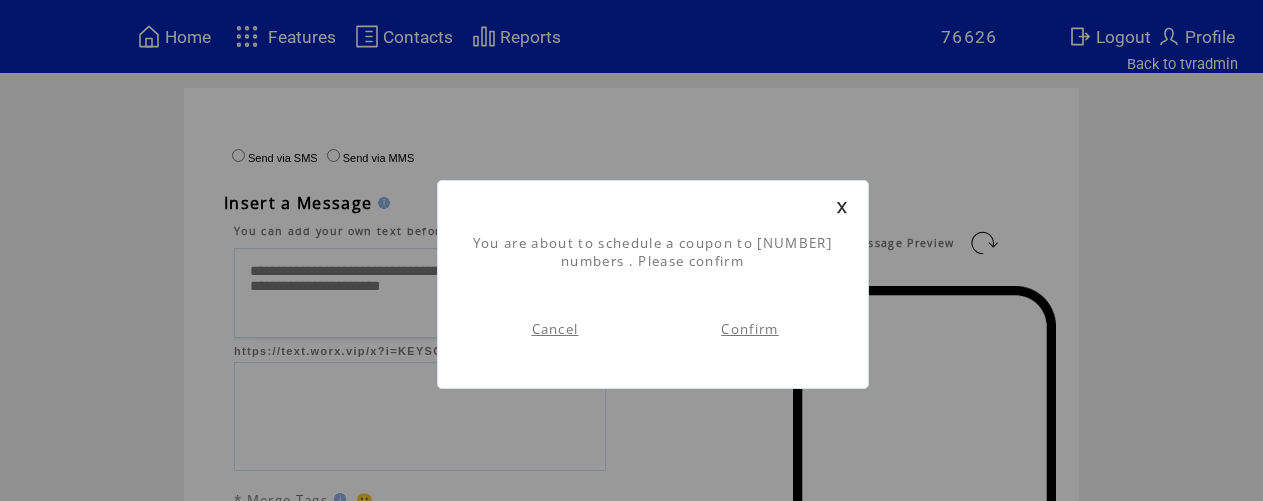 scroll, scrollTop: 1, scrollLeft: 0, axis: vertical 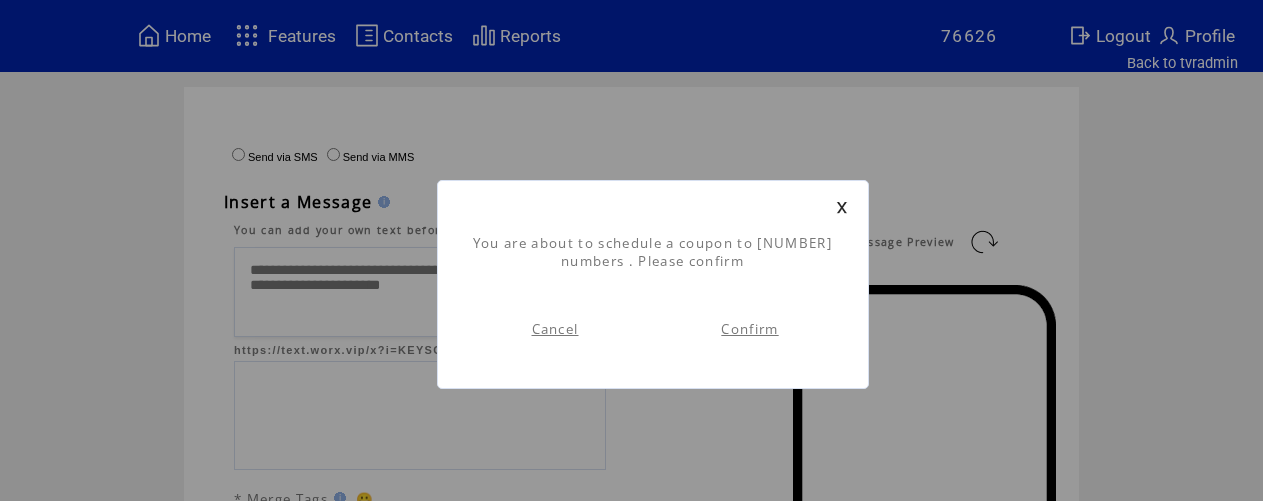 click on "Confirm" at bounding box center [749, 329] 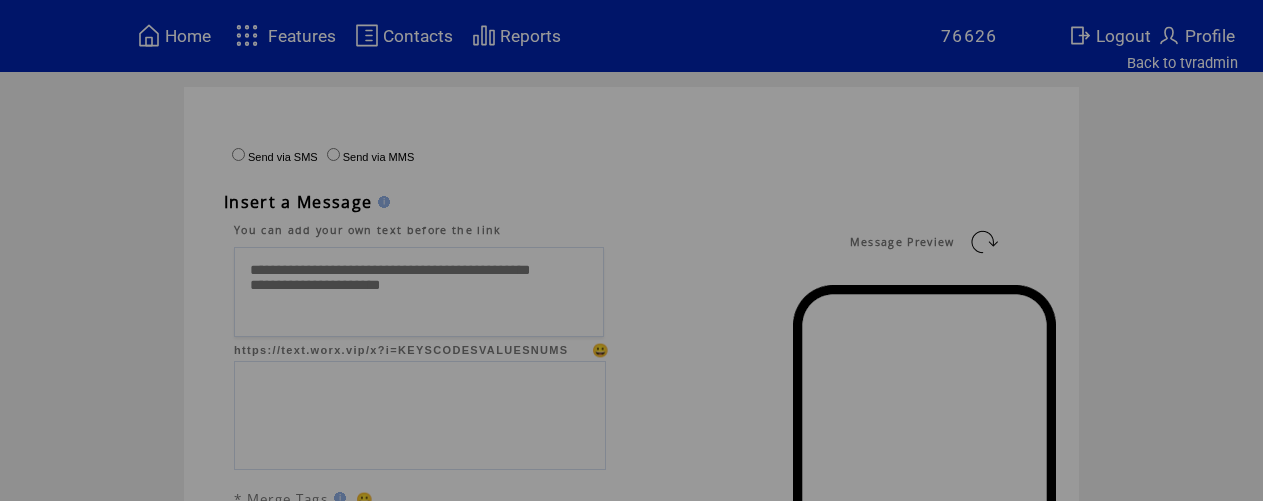scroll, scrollTop: 0, scrollLeft: 0, axis: both 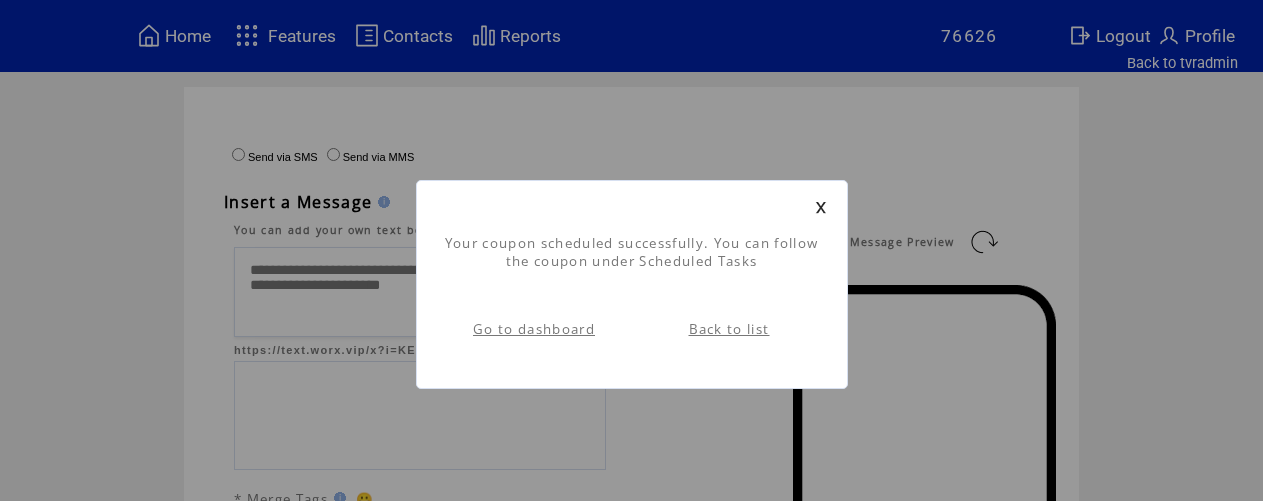 click on "Go to dashboard" at bounding box center (534, 329) 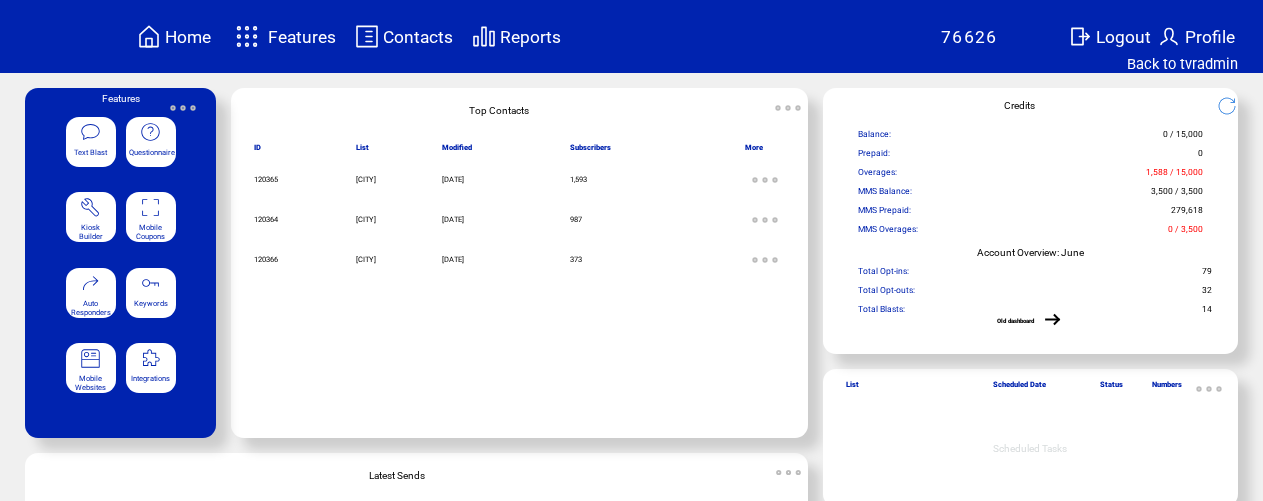 scroll, scrollTop: 0, scrollLeft: 0, axis: both 